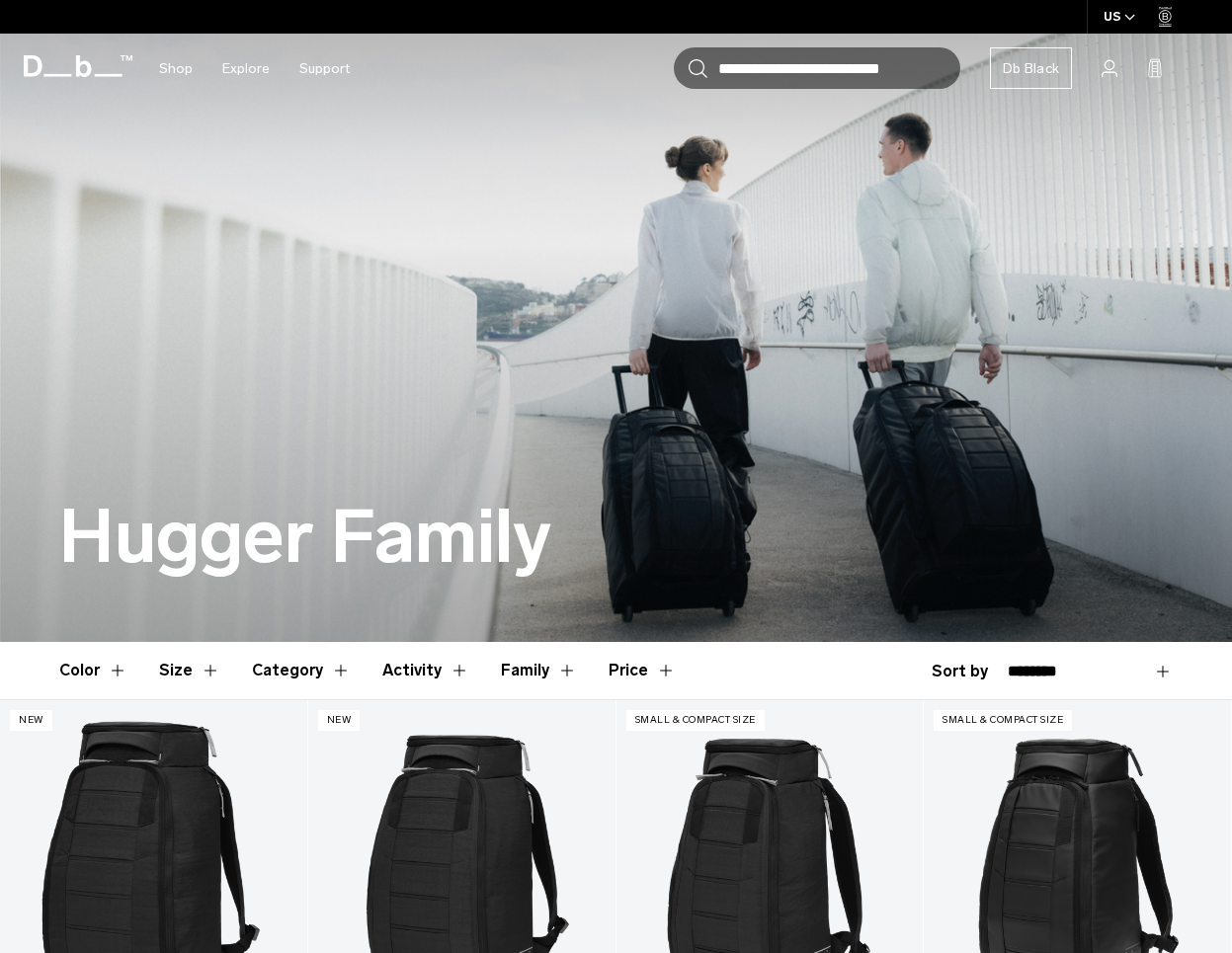scroll, scrollTop: 0, scrollLeft: 0, axis: both 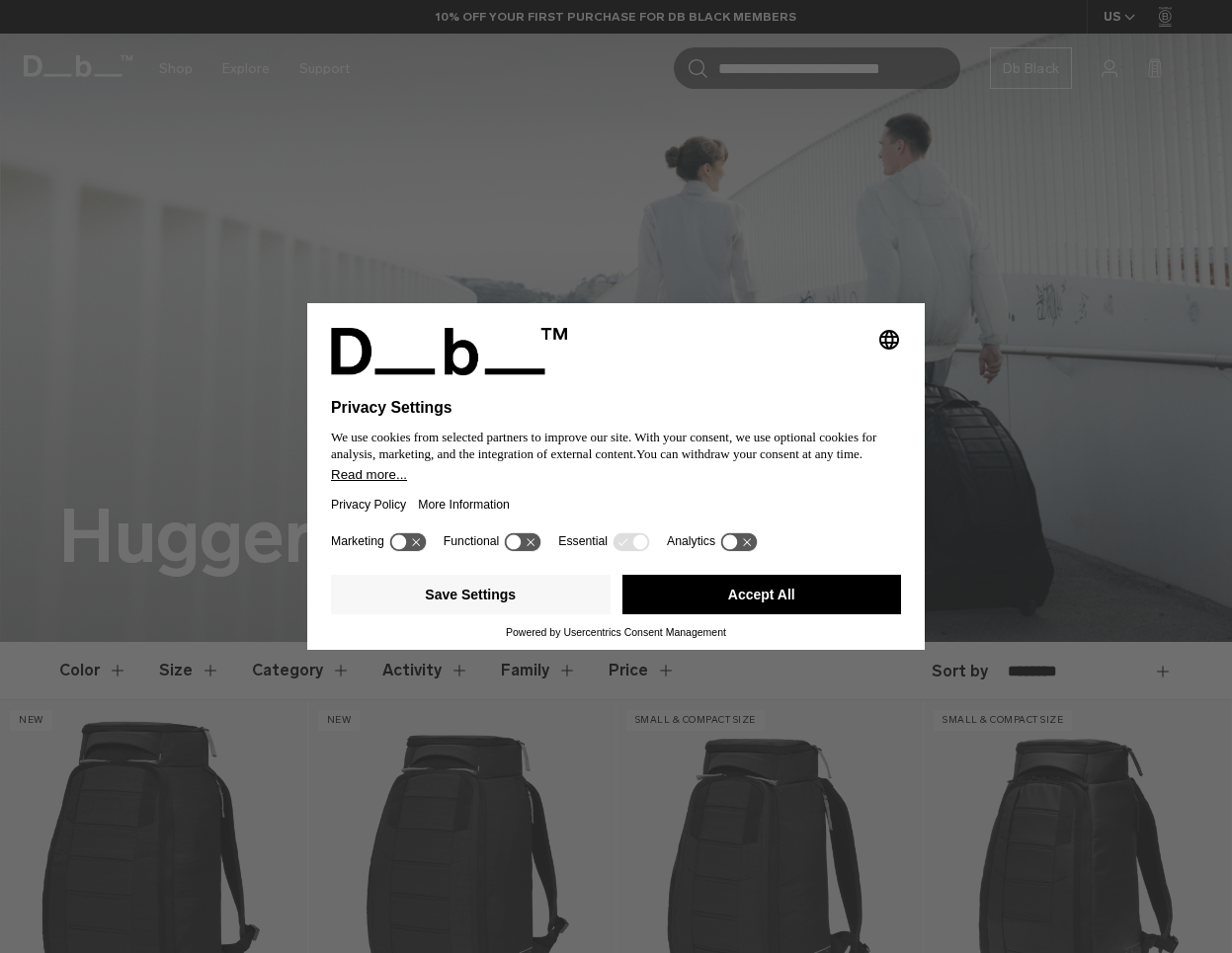 click on "Accept All" at bounding box center [762, 595] 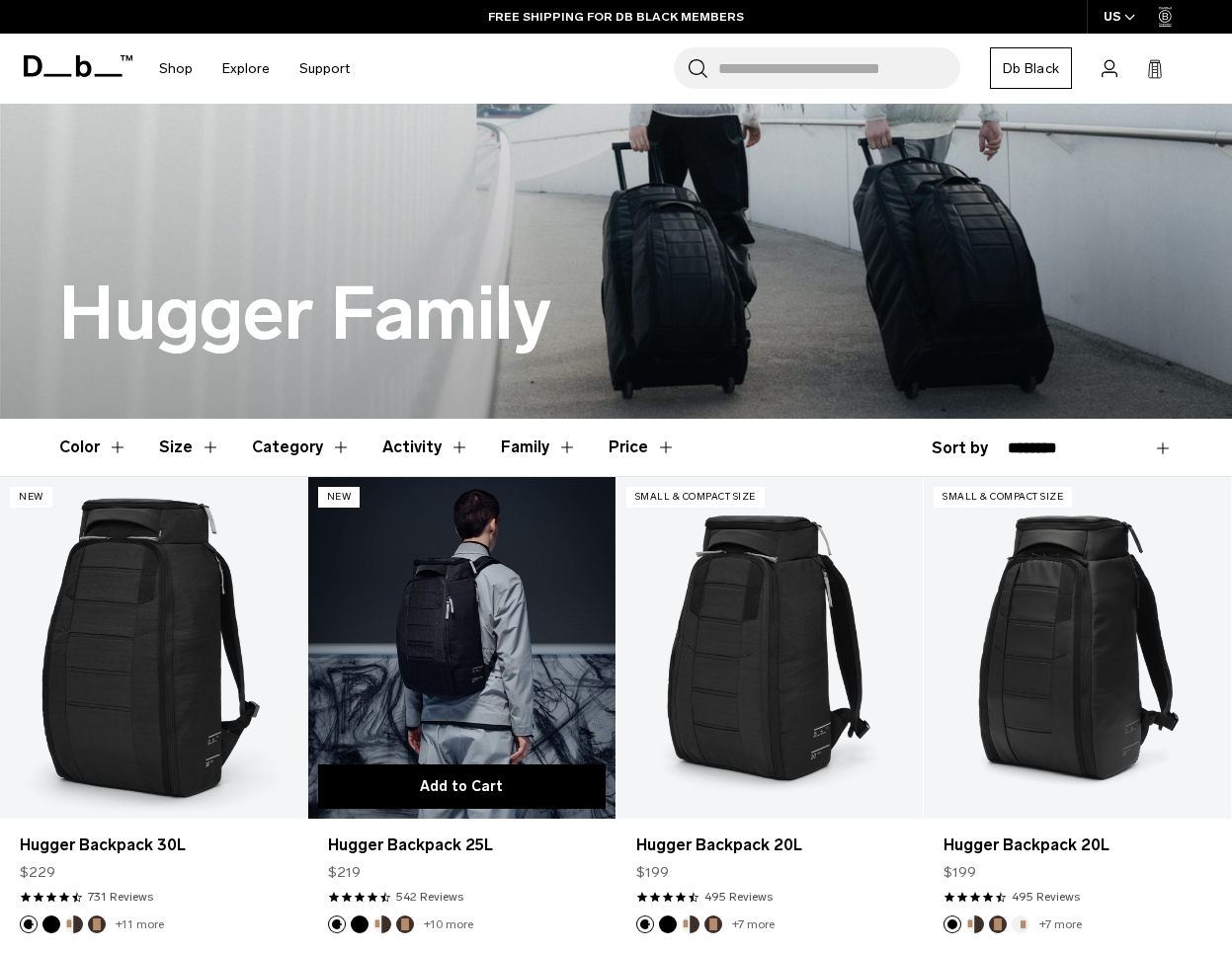 scroll, scrollTop: 84, scrollLeft: 0, axis: vertical 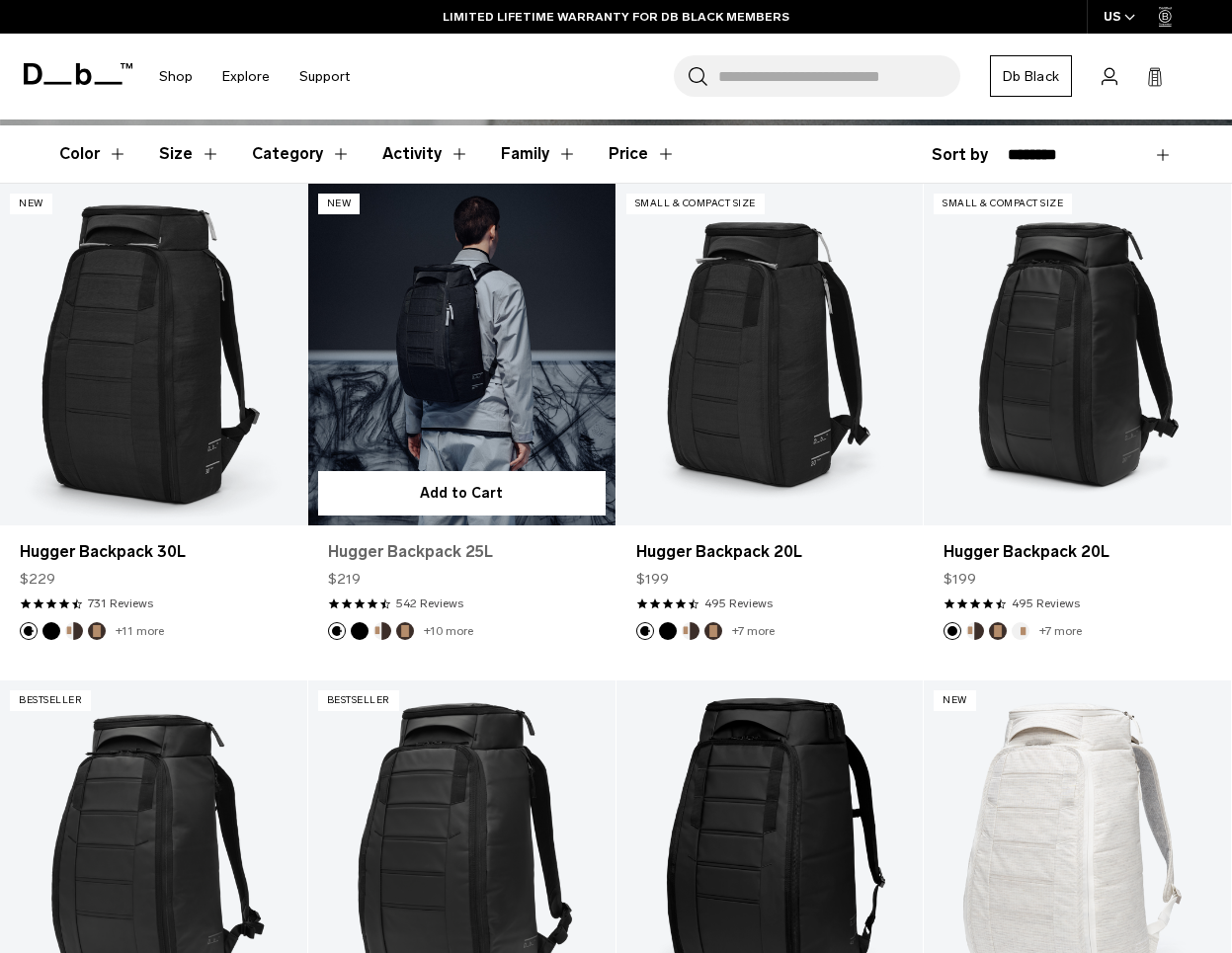 click on "Hugger Backpack 25L" at bounding box center (461, 552) 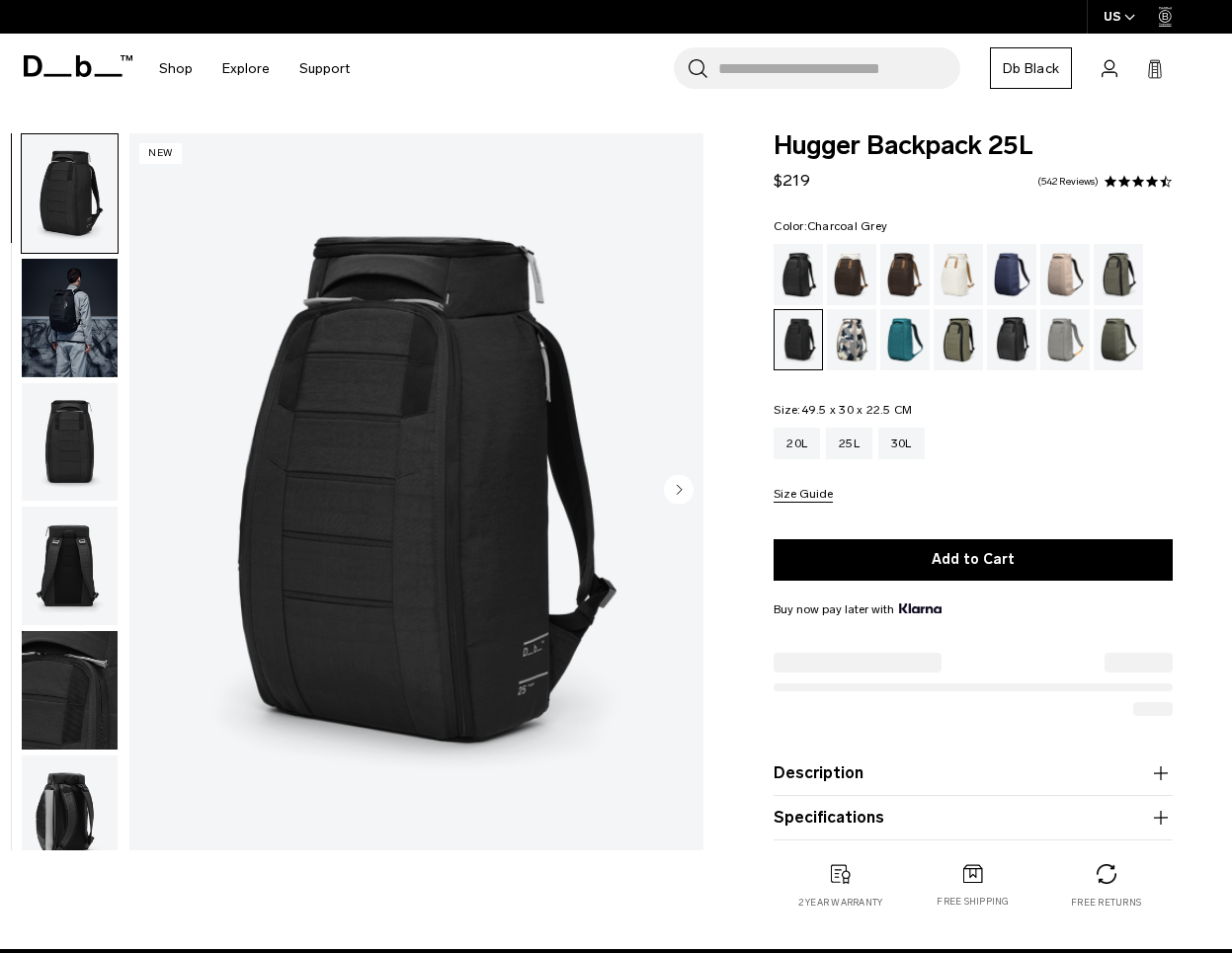 scroll, scrollTop: 0, scrollLeft: 0, axis: both 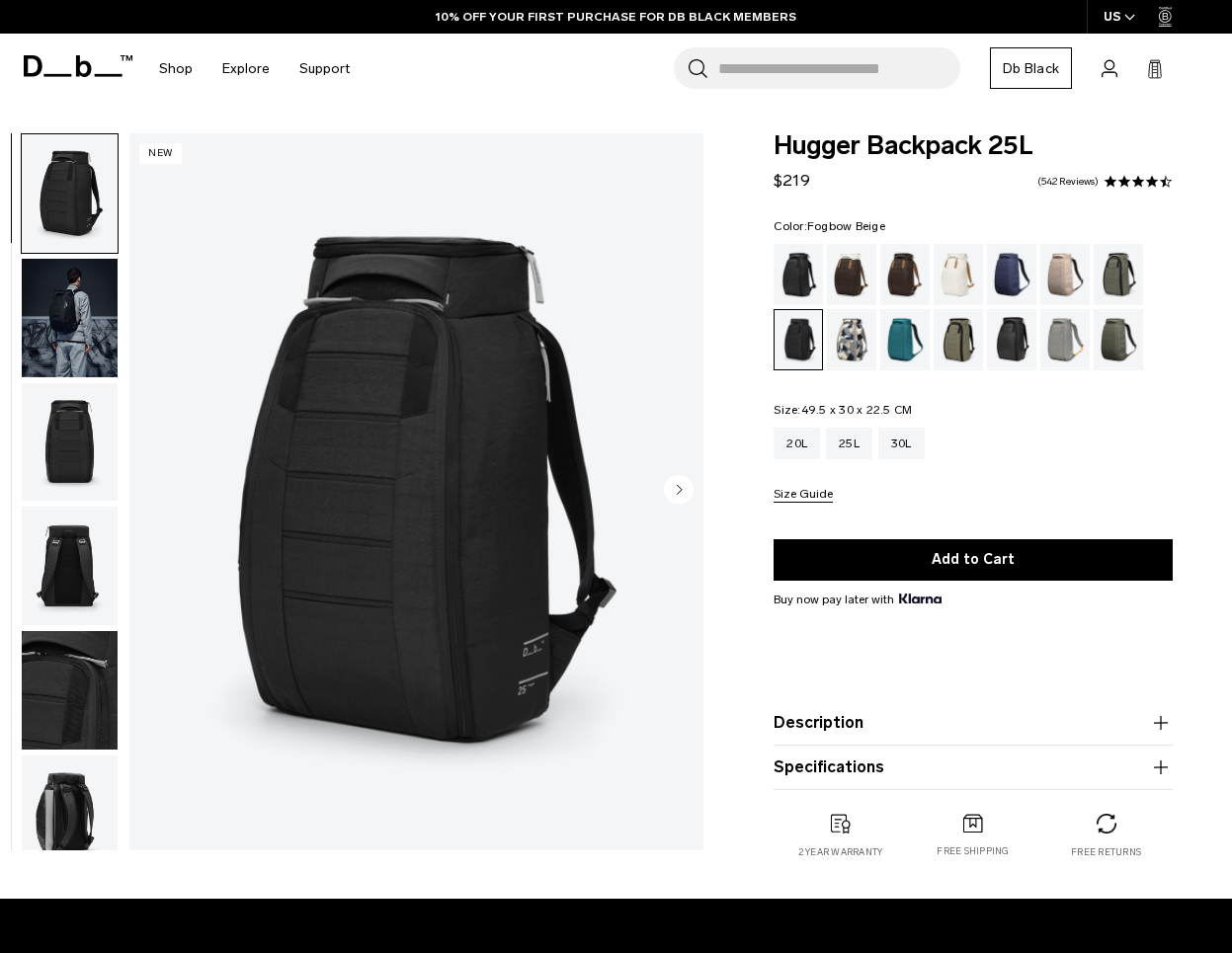 click at bounding box center (1065, 275) 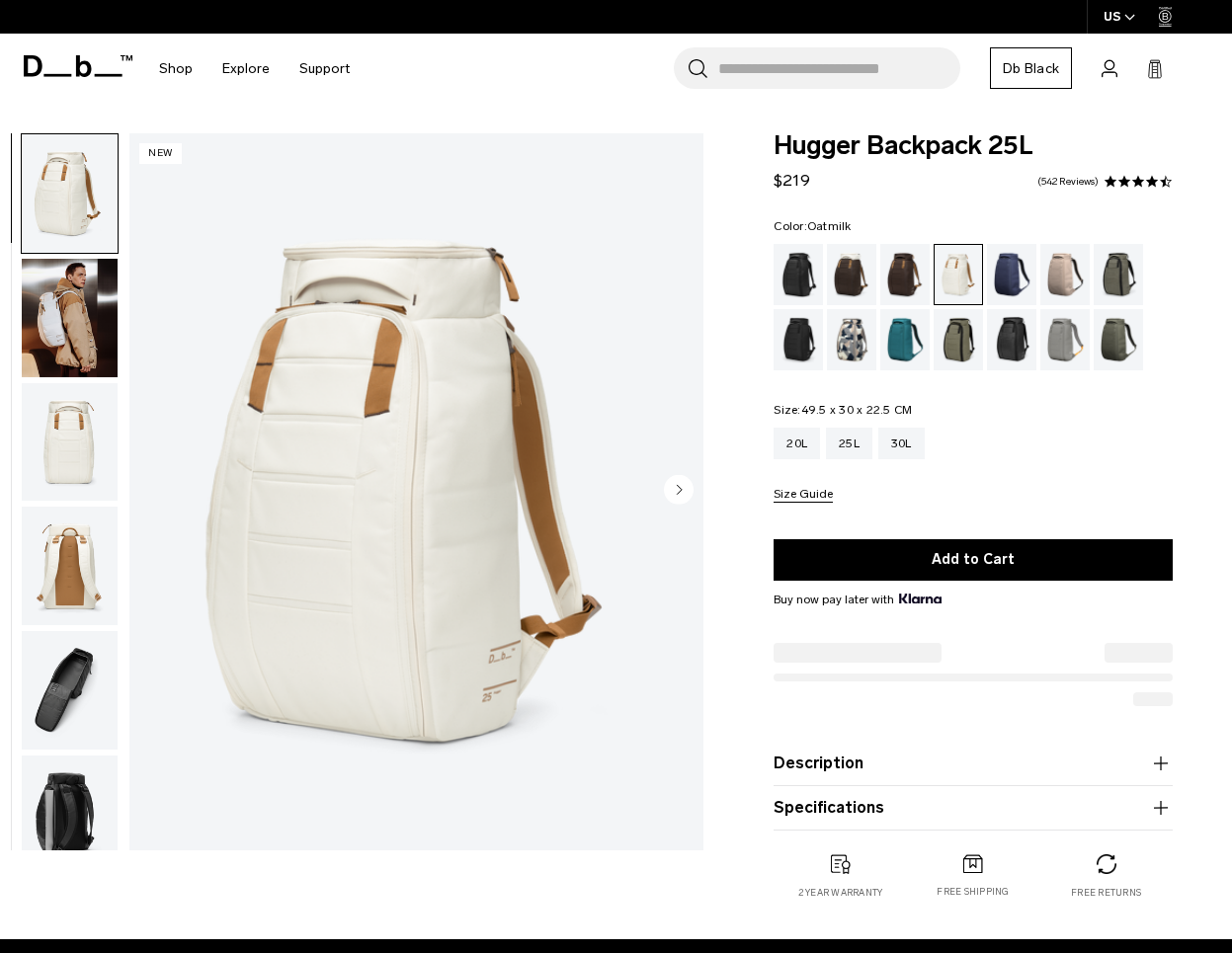 scroll, scrollTop: 0, scrollLeft: 0, axis: both 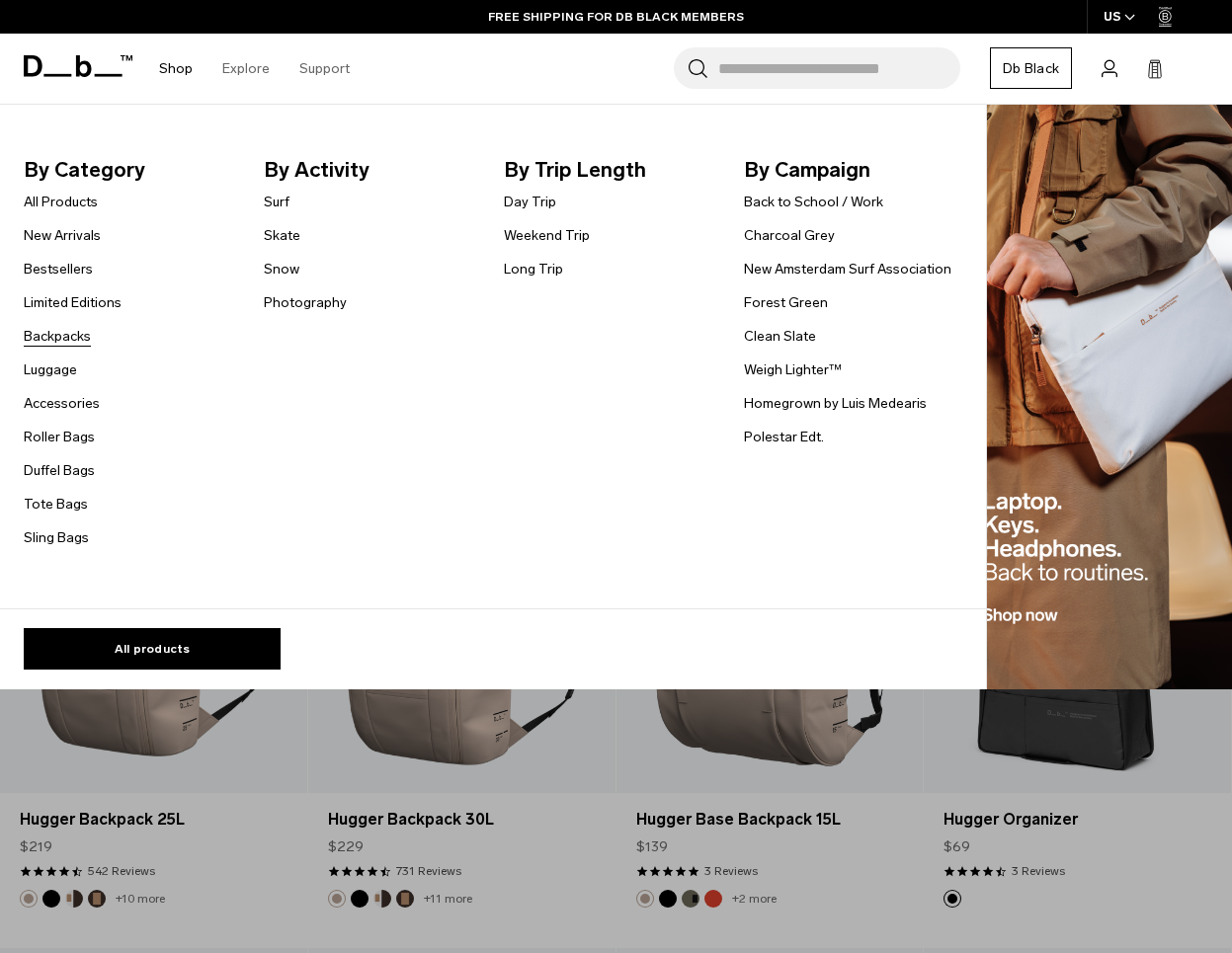 click on "Backpacks" at bounding box center (57, 336) 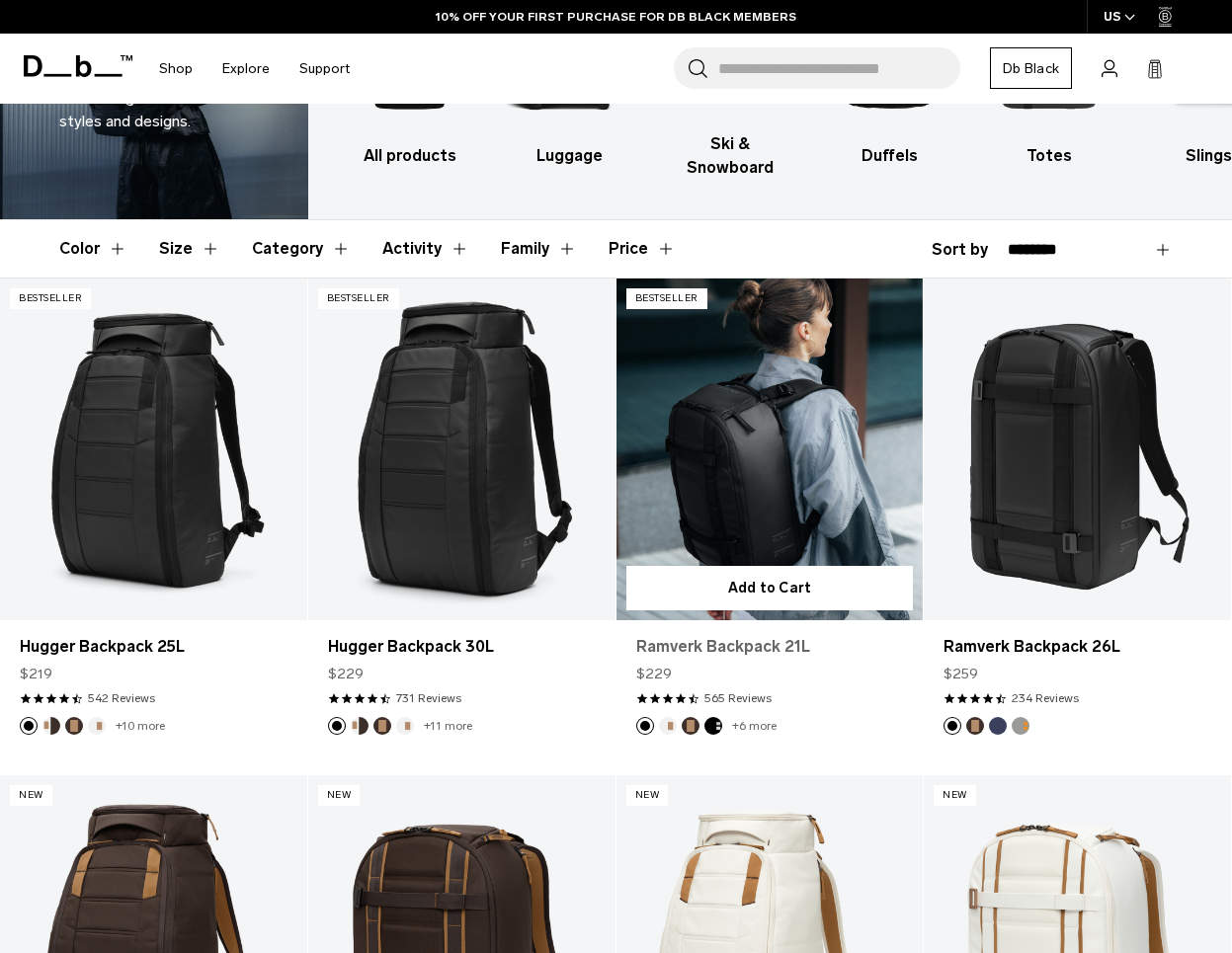scroll, scrollTop: 199, scrollLeft: 0, axis: vertical 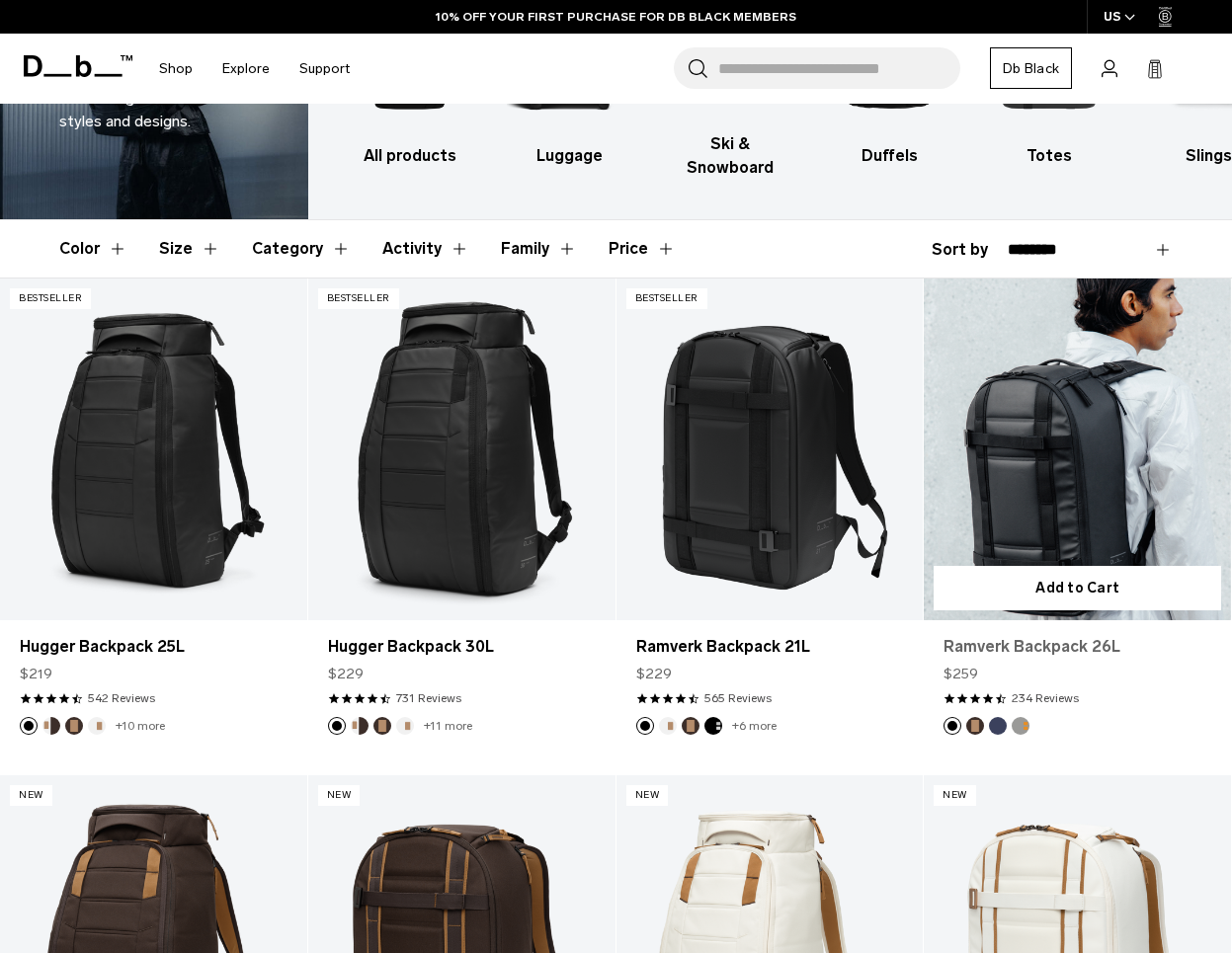 click on "Ramverk Backpack 26L" at bounding box center (1077, 647) 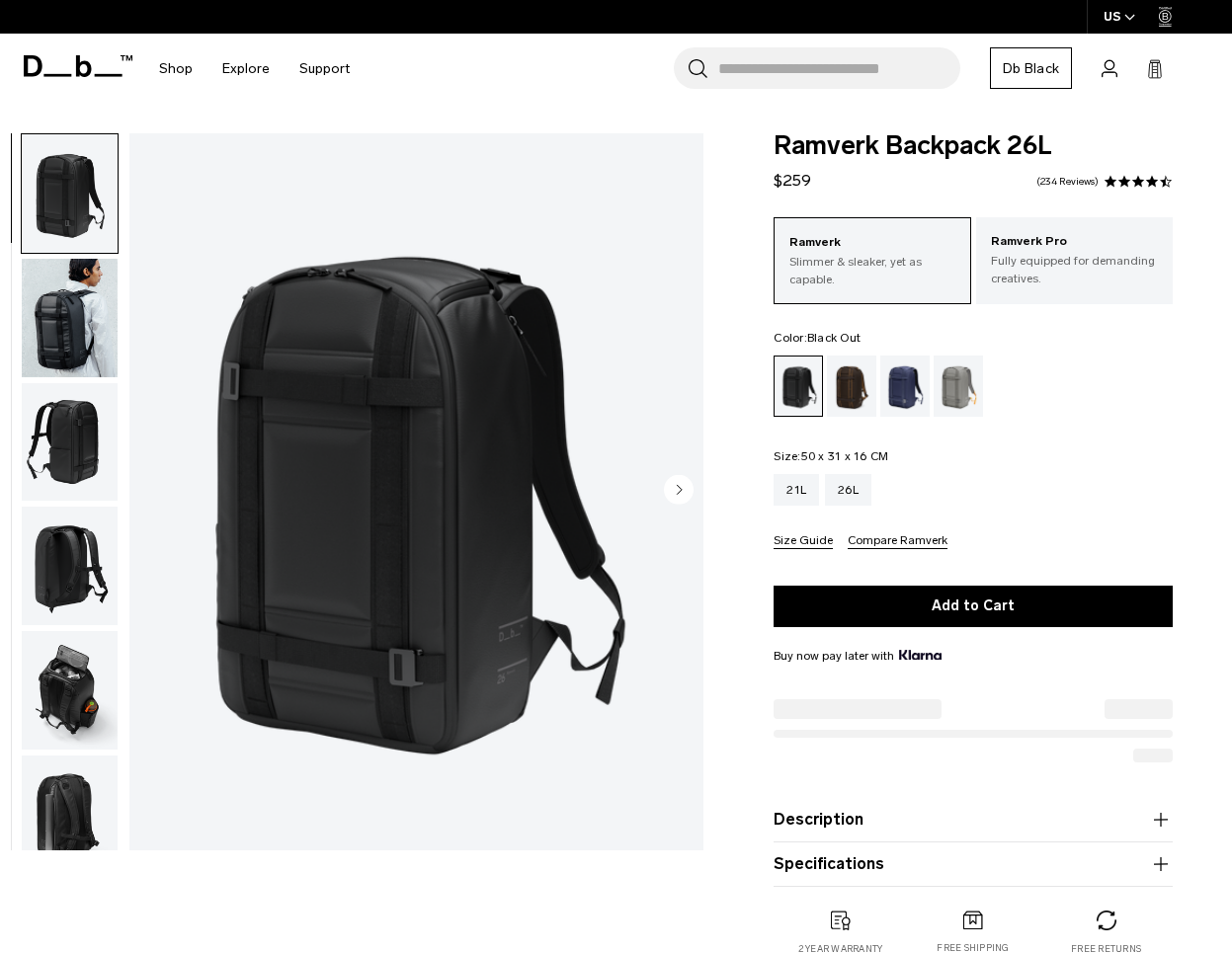 scroll, scrollTop: 0, scrollLeft: 0, axis: both 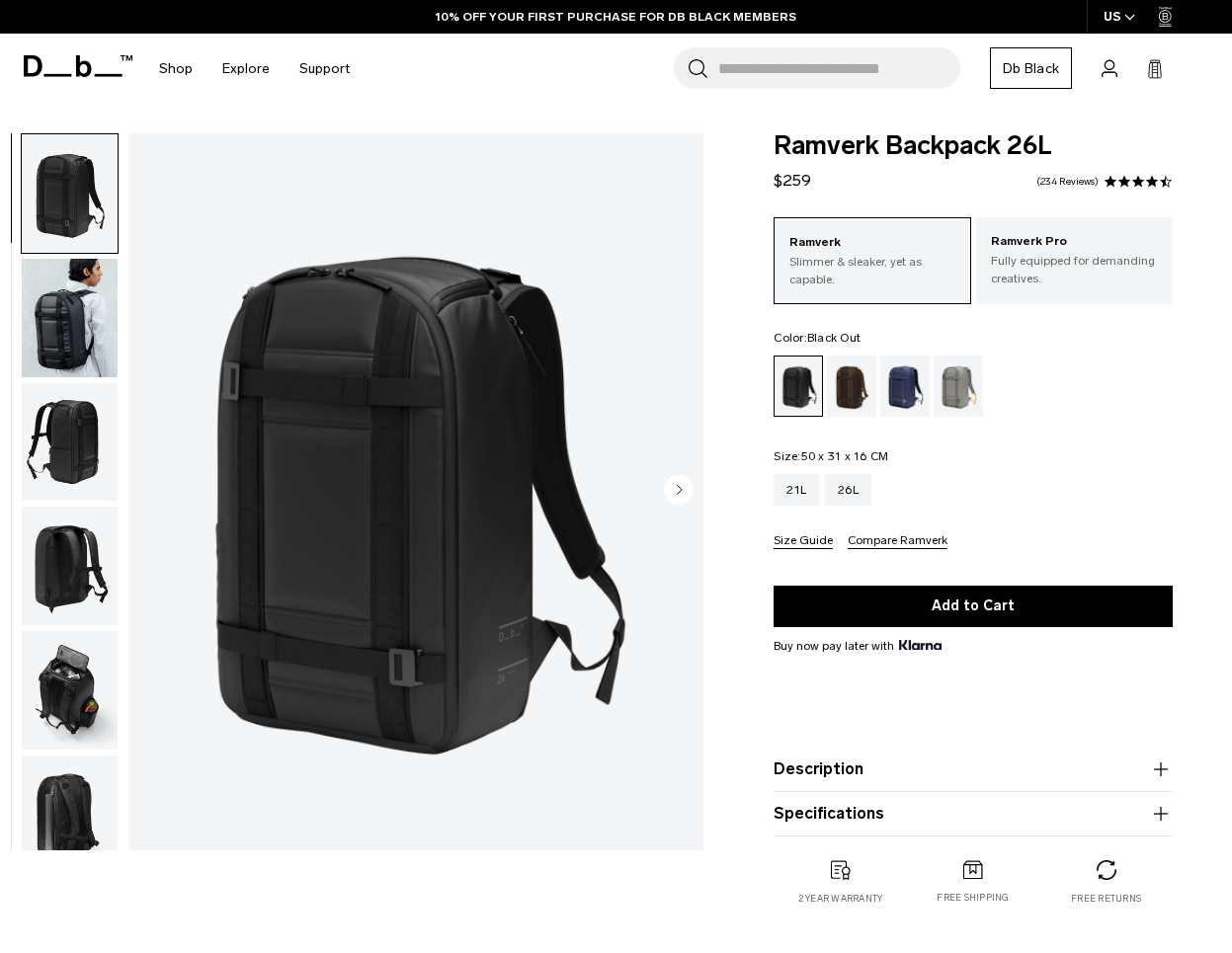 click at bounding box center [69, 318] 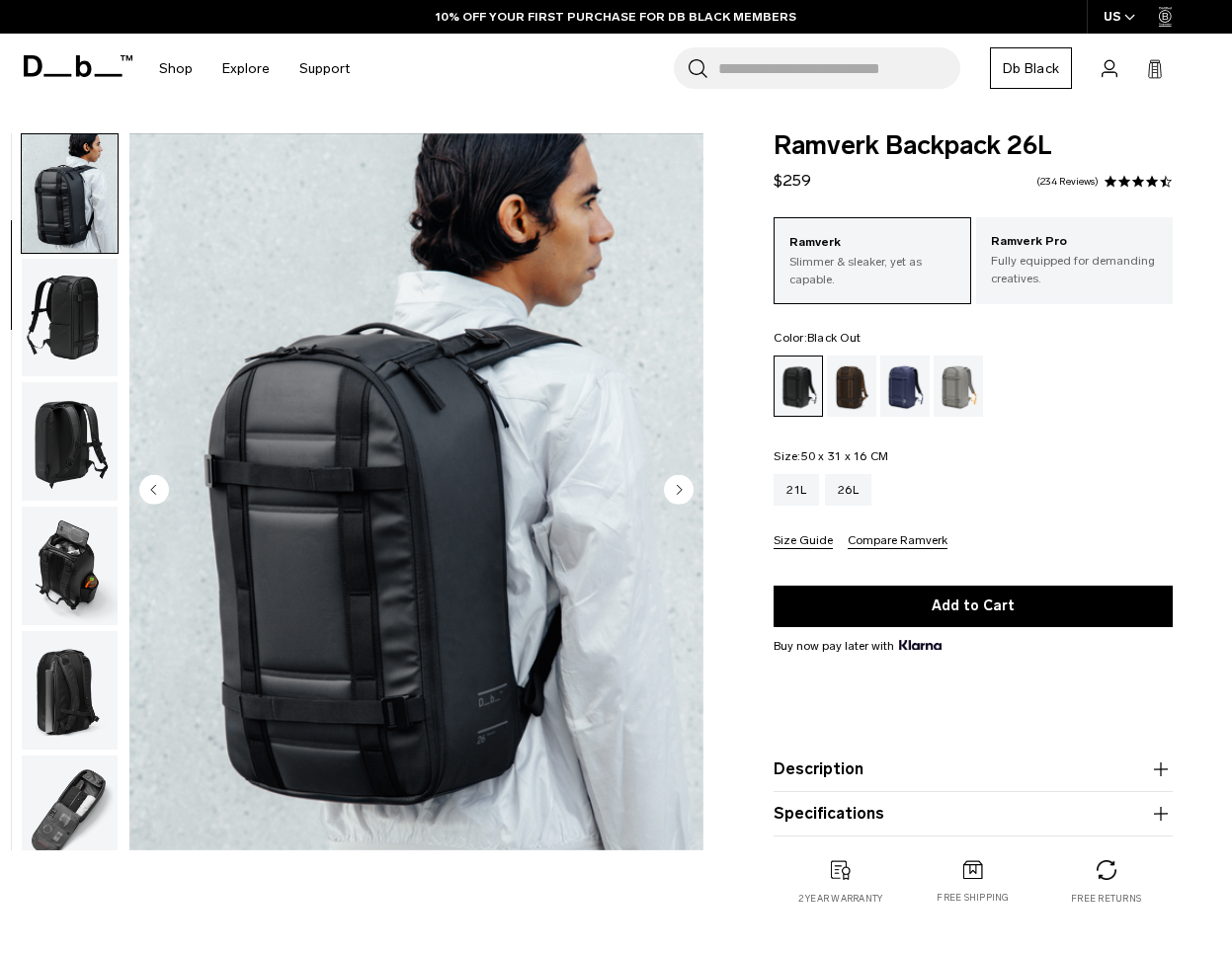 scroll, scrollTop: 125, scrollLeft: 0, axis: vertical 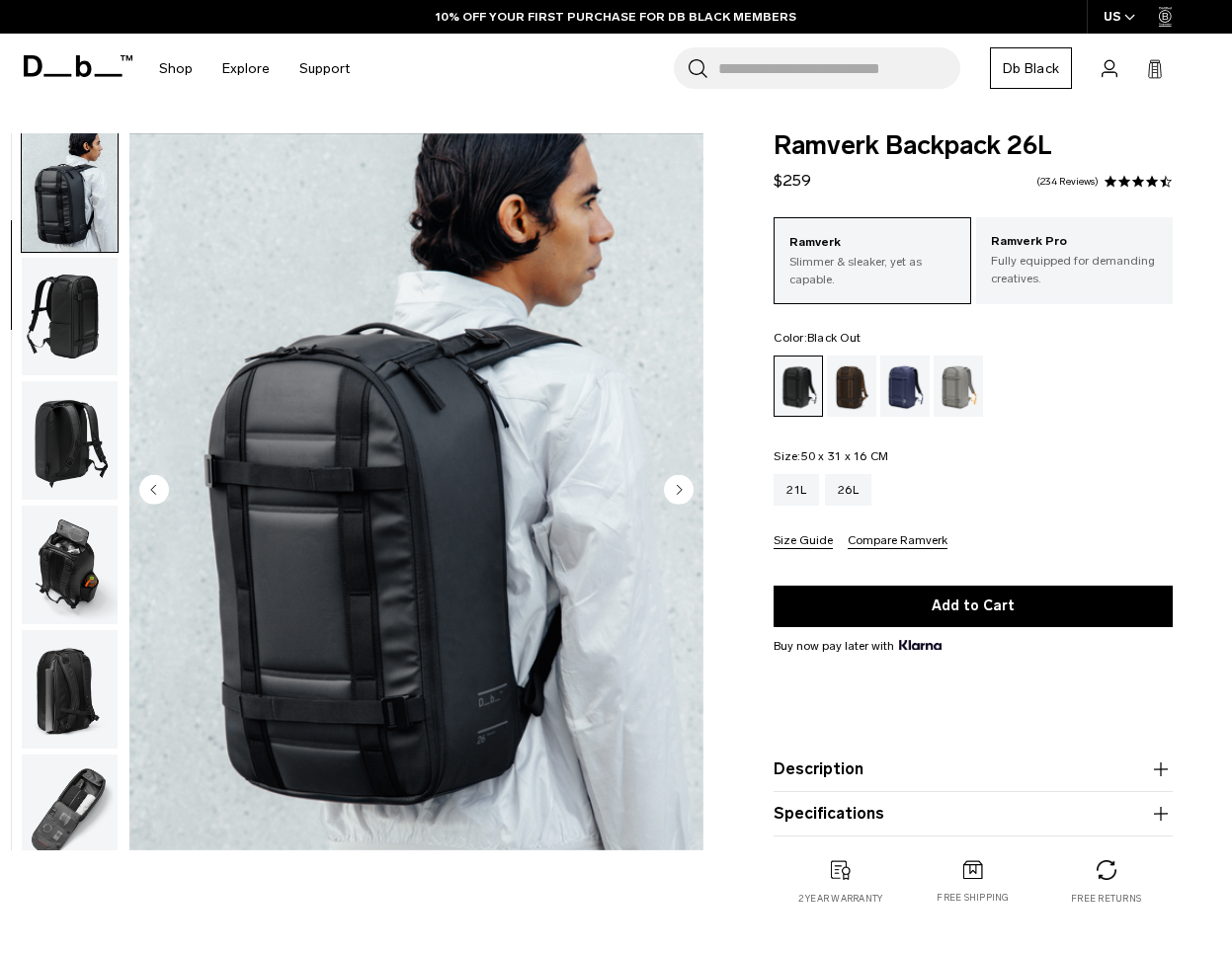 click at bounding box center (69, 317) 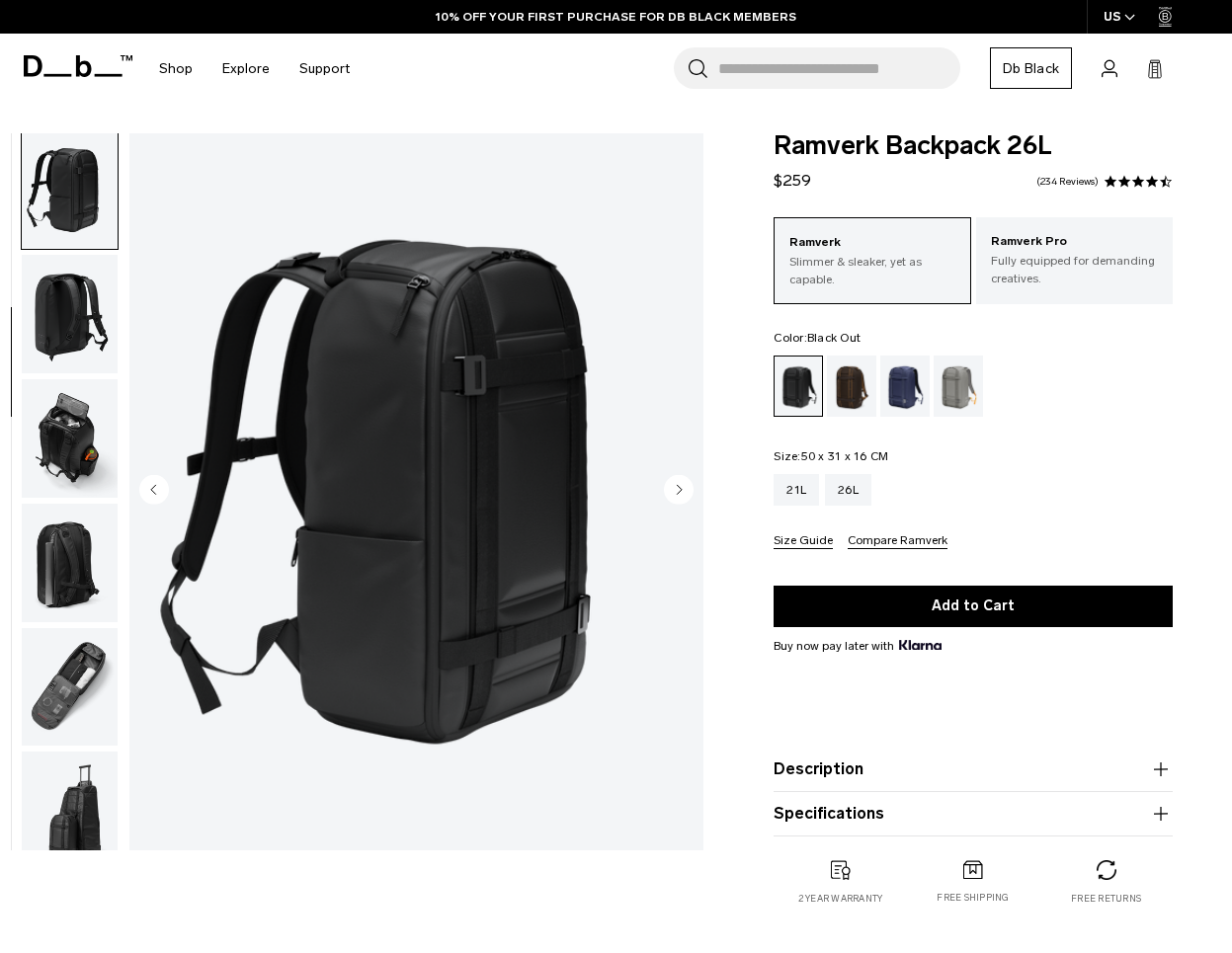 click at bounding box center [69, 314] 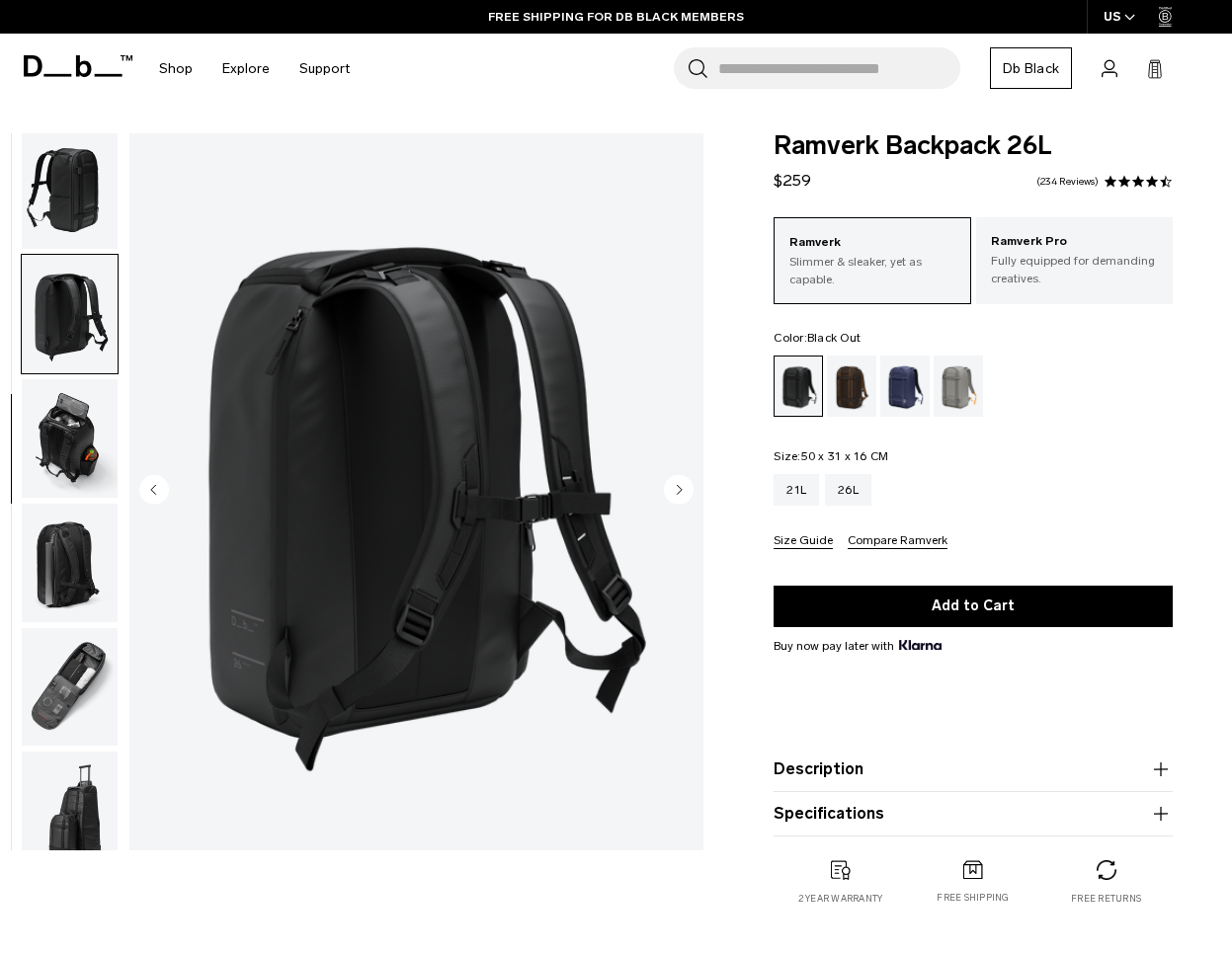 scroll, scrollTop: 284, scrollLeft: 0, axis: vertical 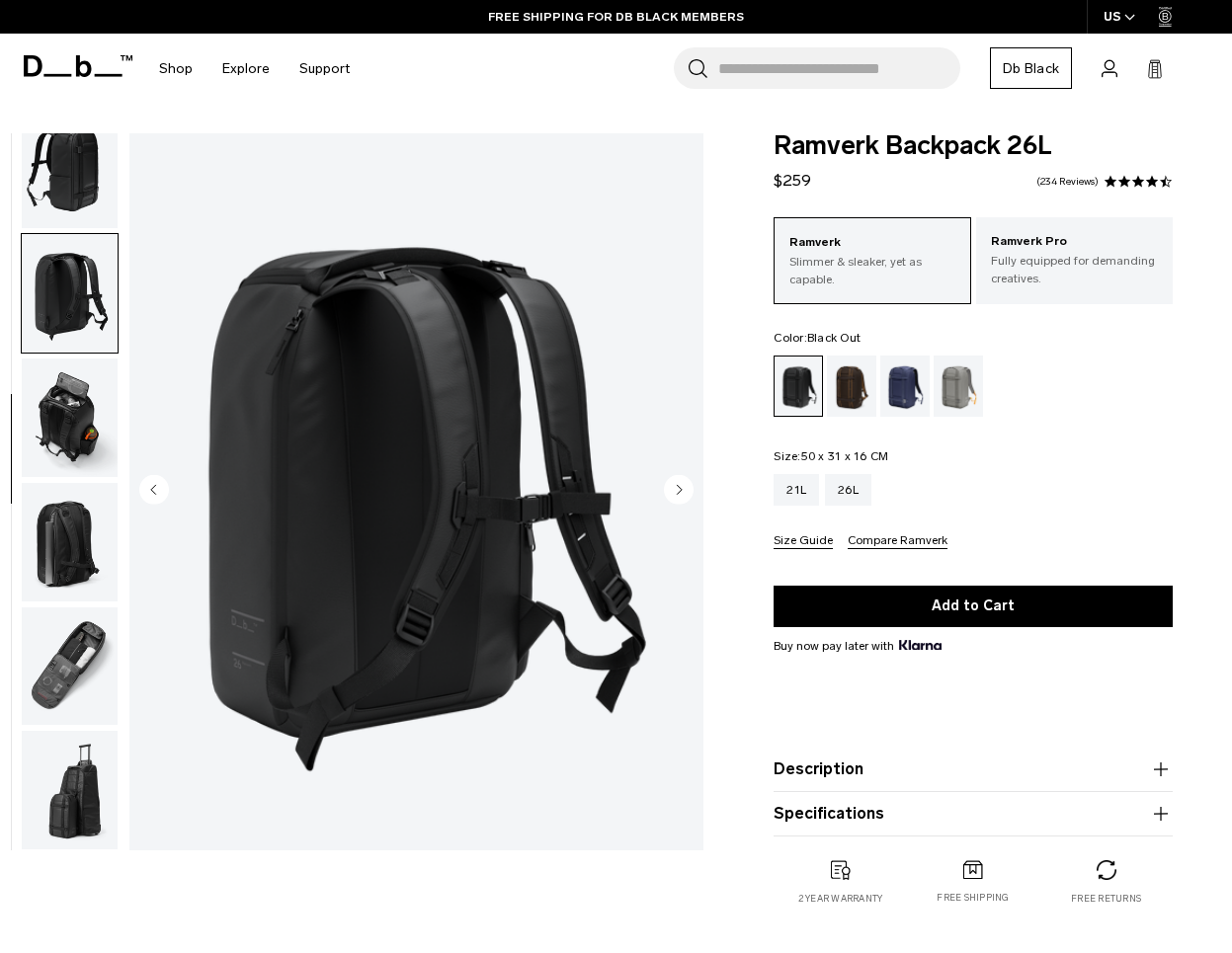 click at bounding box center (69, 293) 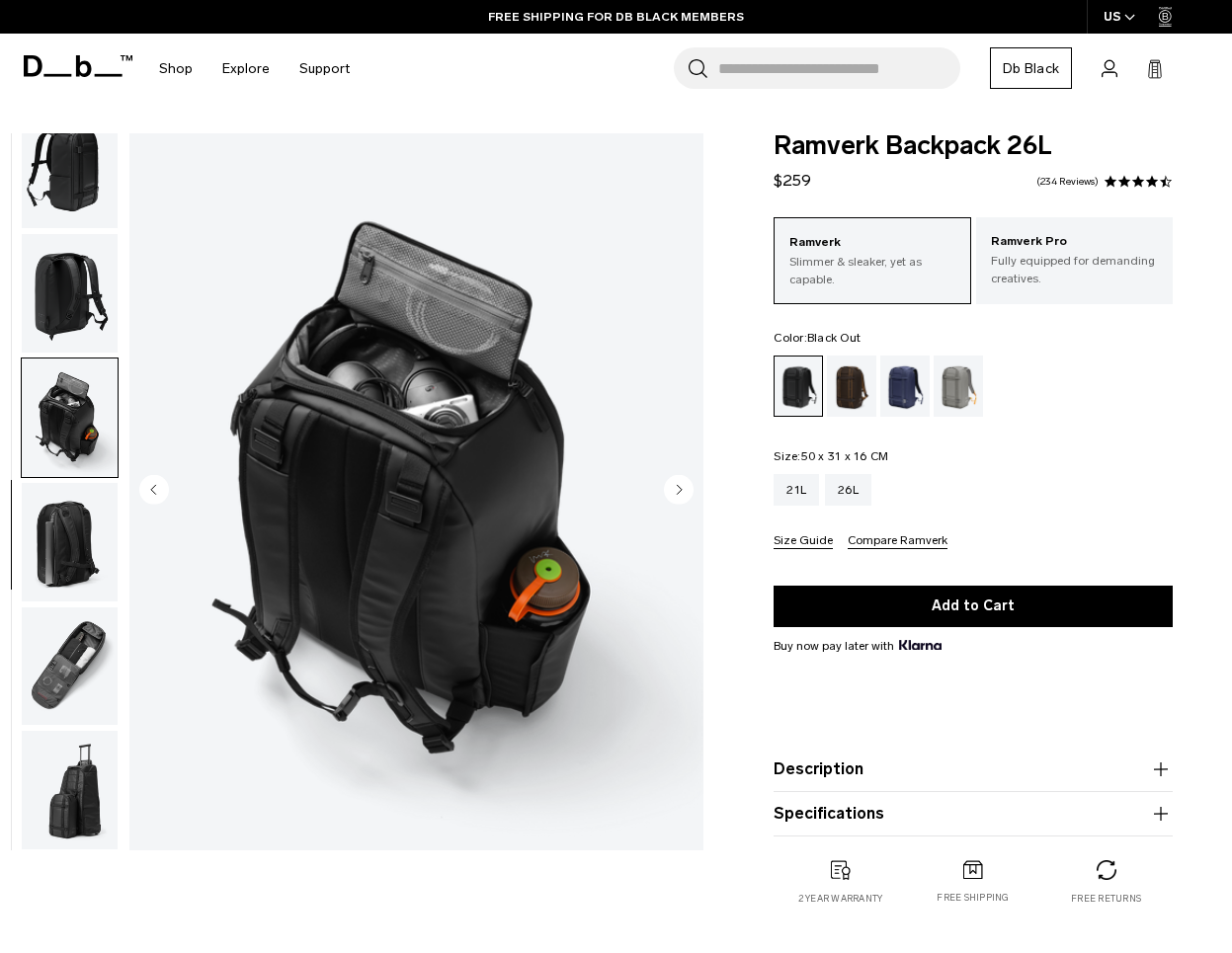 click at bounding box center (69, 542) 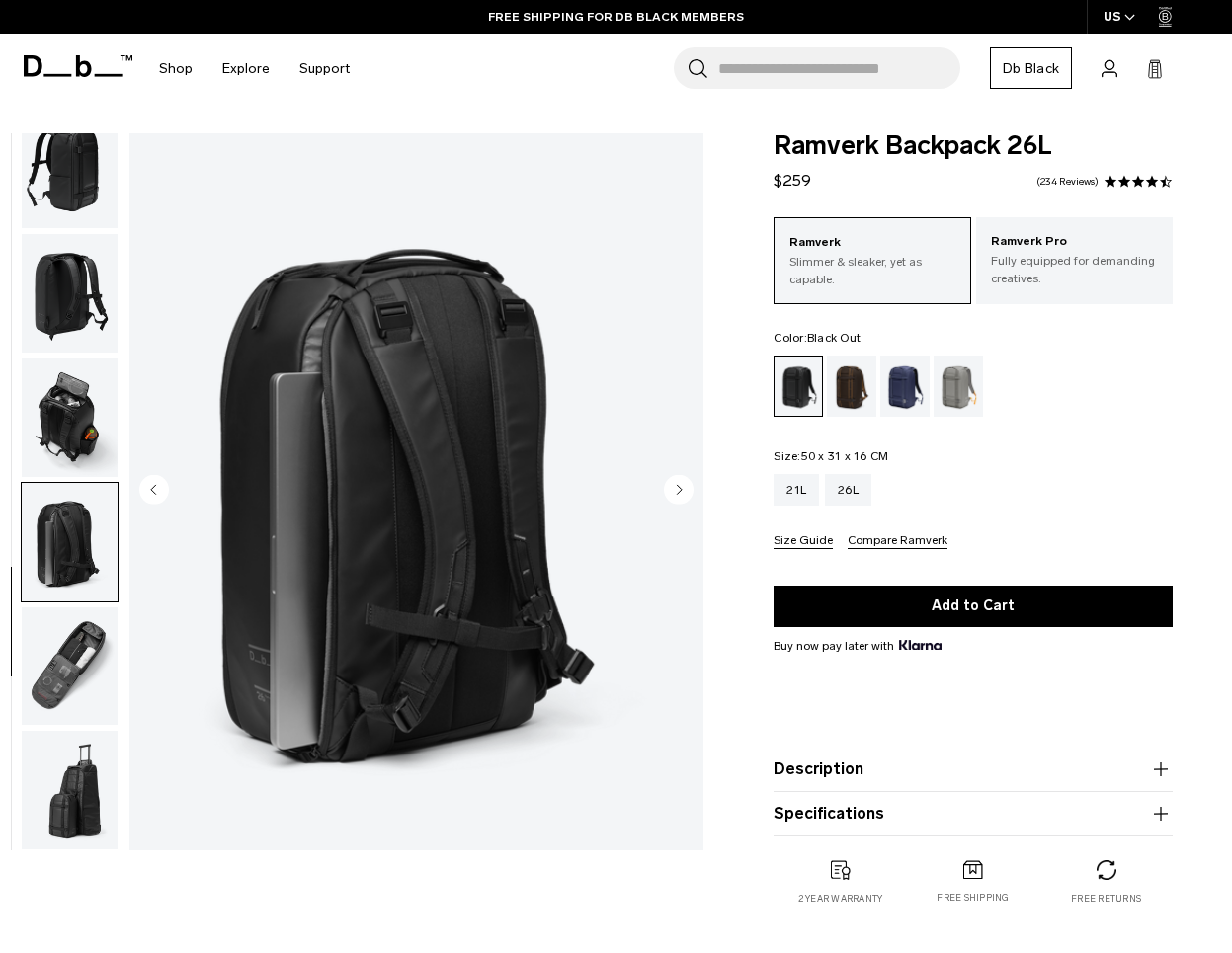 click at bounding box center [69, 667] 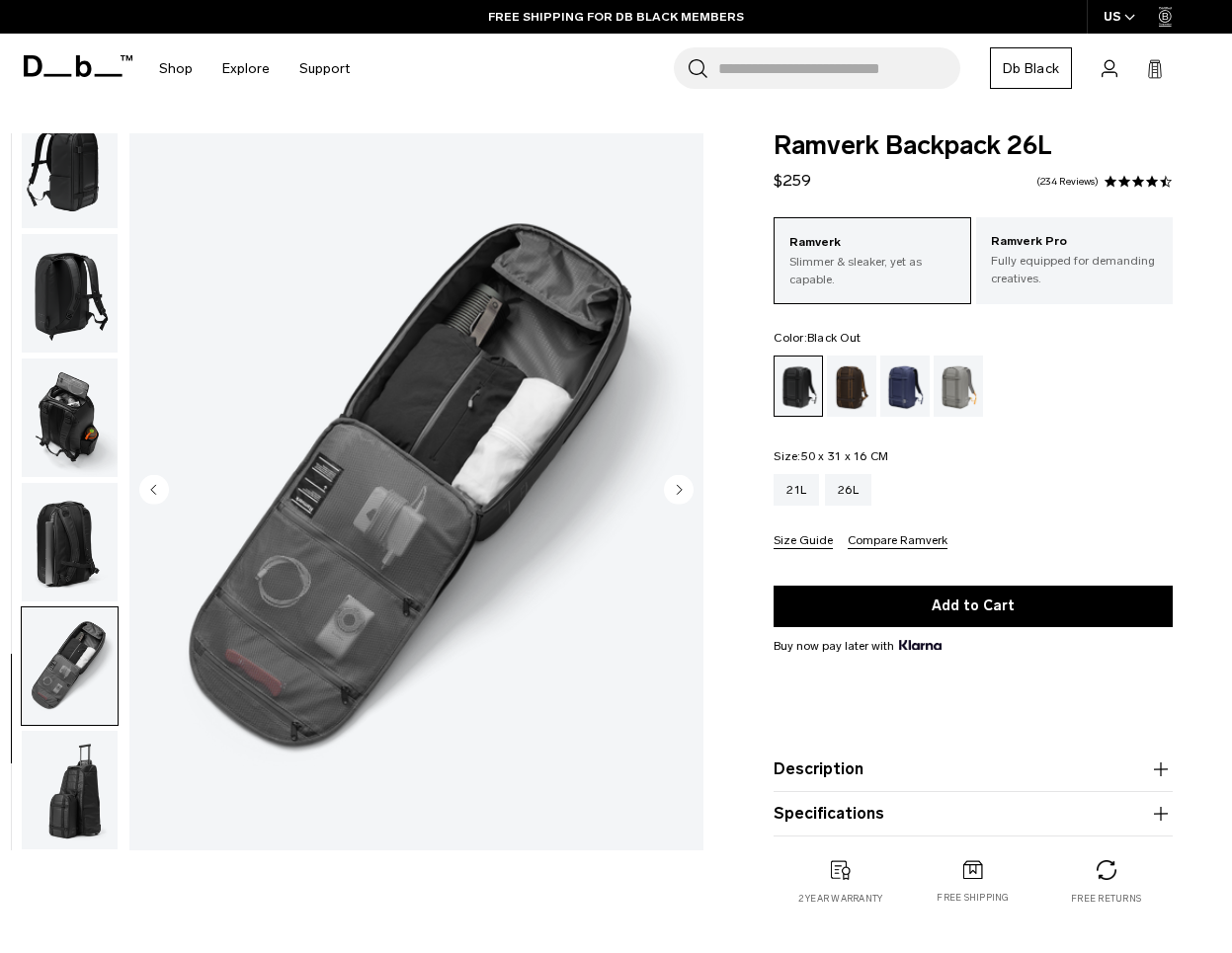 click at bounding box center [69, 790] 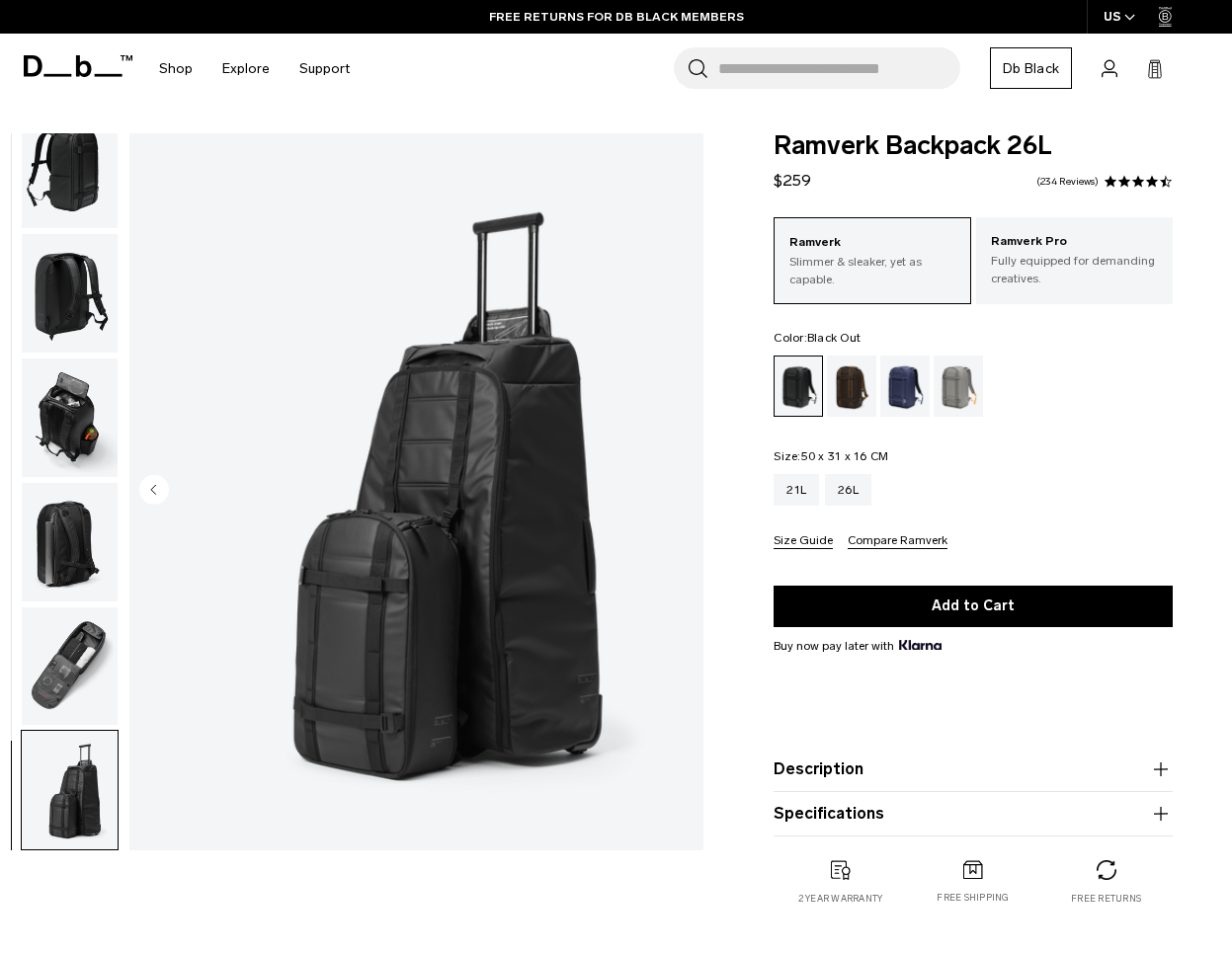 click at bounding box center [69, 667] 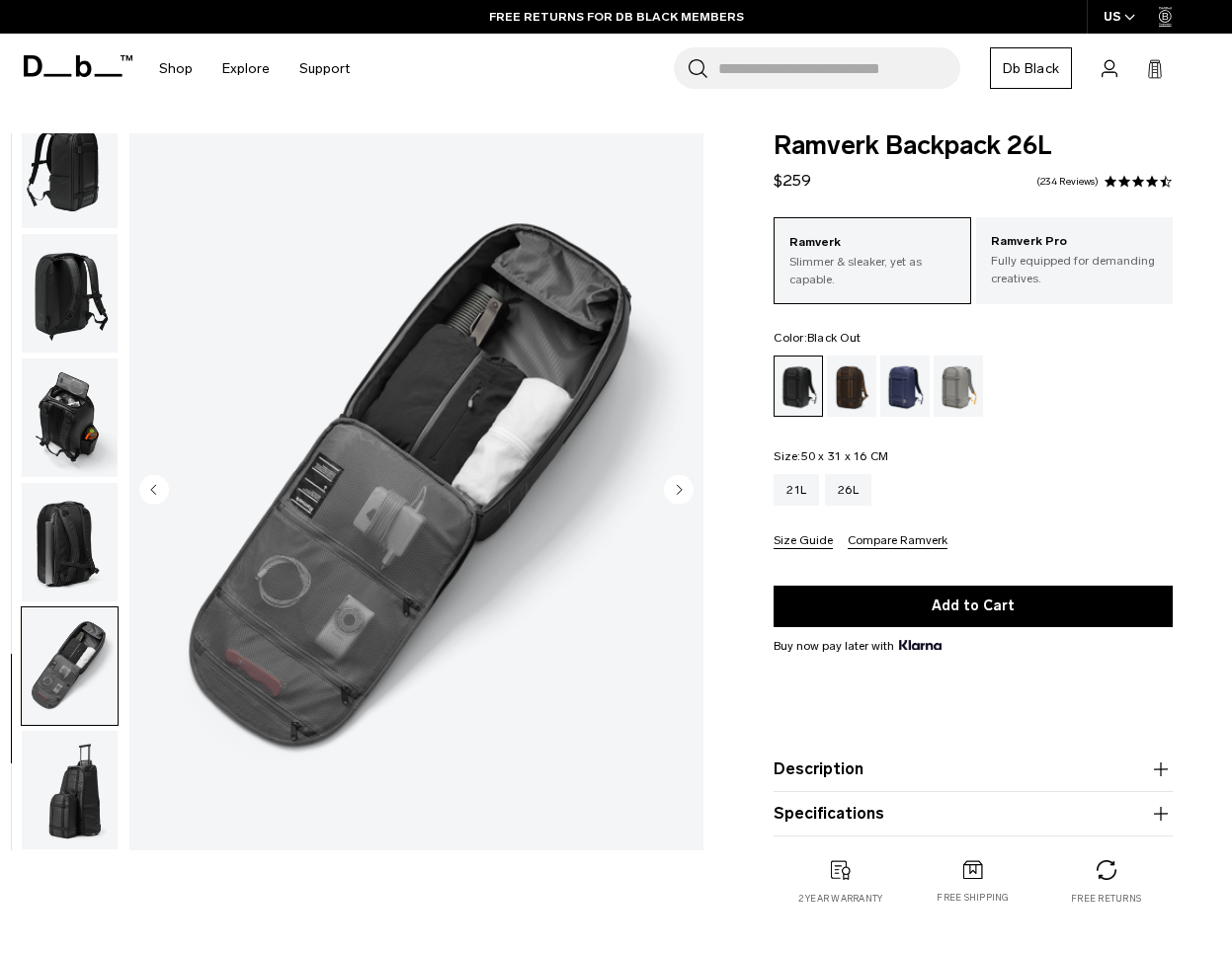 click at bounding box center (69, 542) 